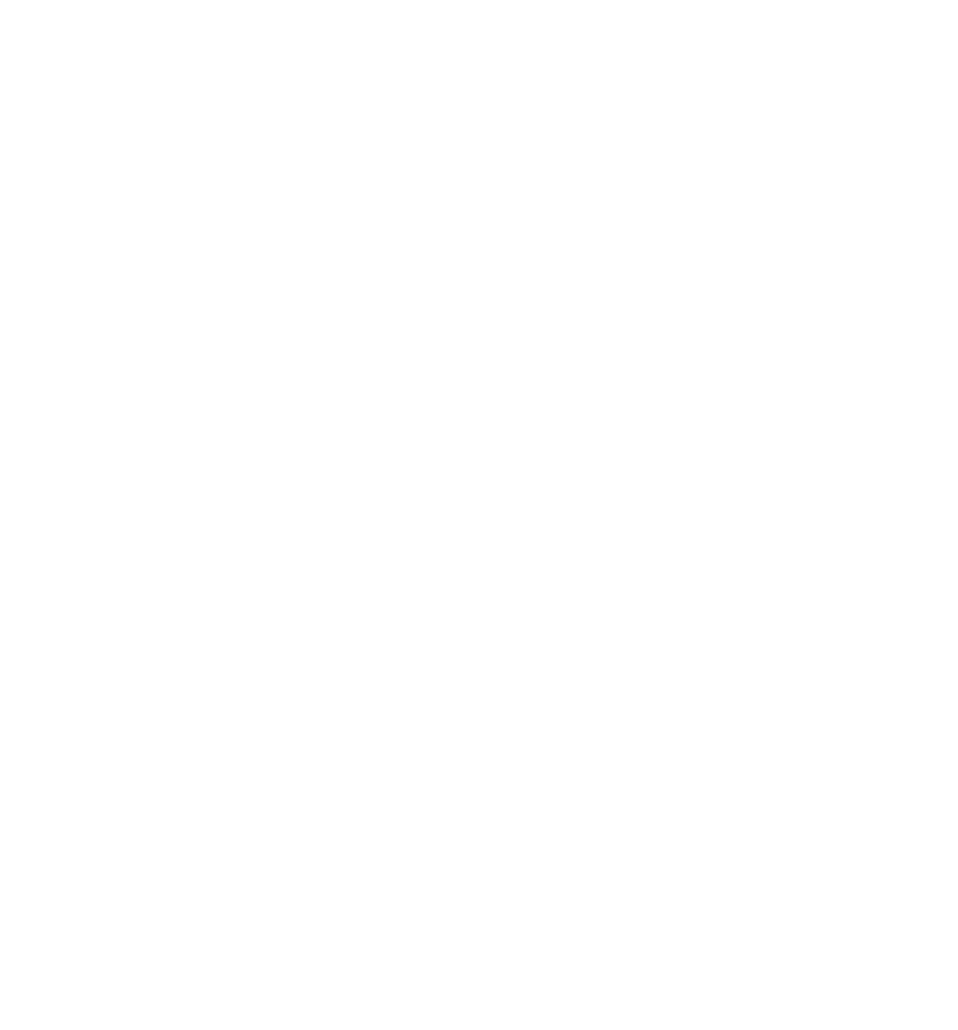 scroll, scrollTop: 0, scrollLeft: 0, axis: both 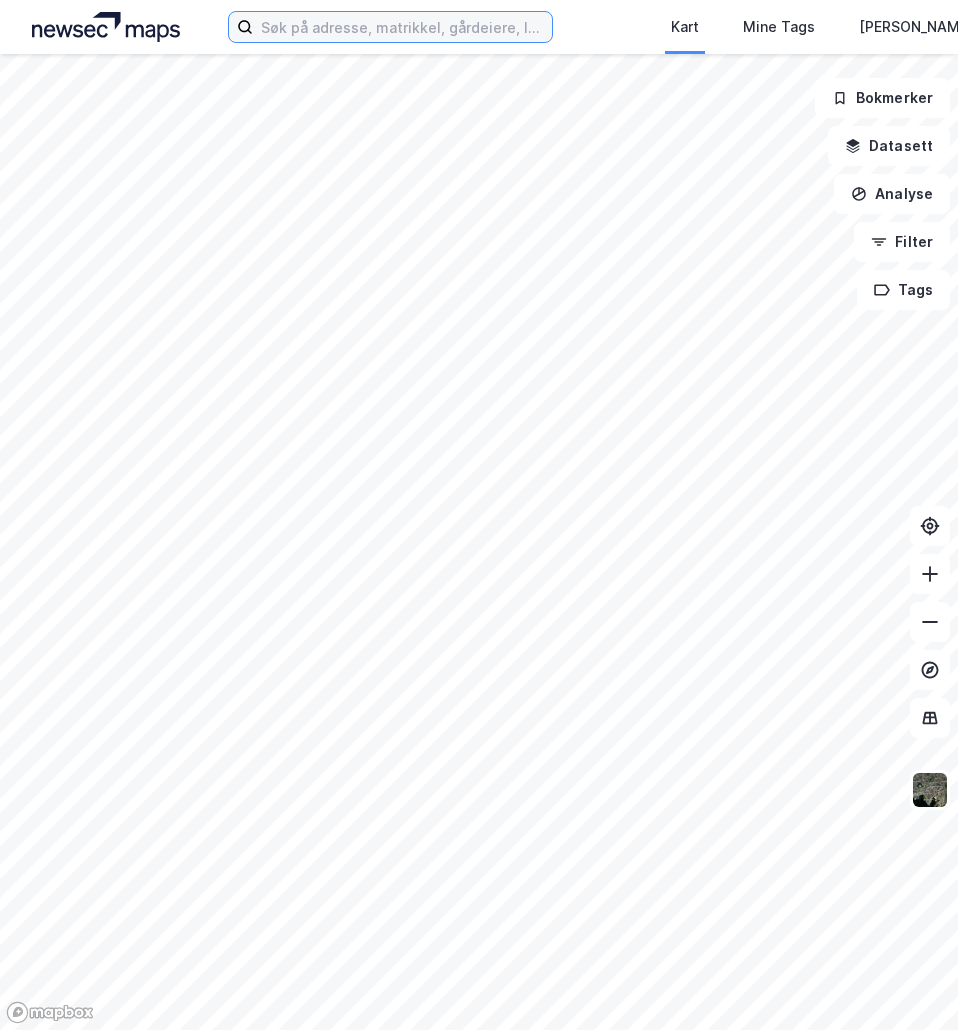 click at bounding box center [402, 27] 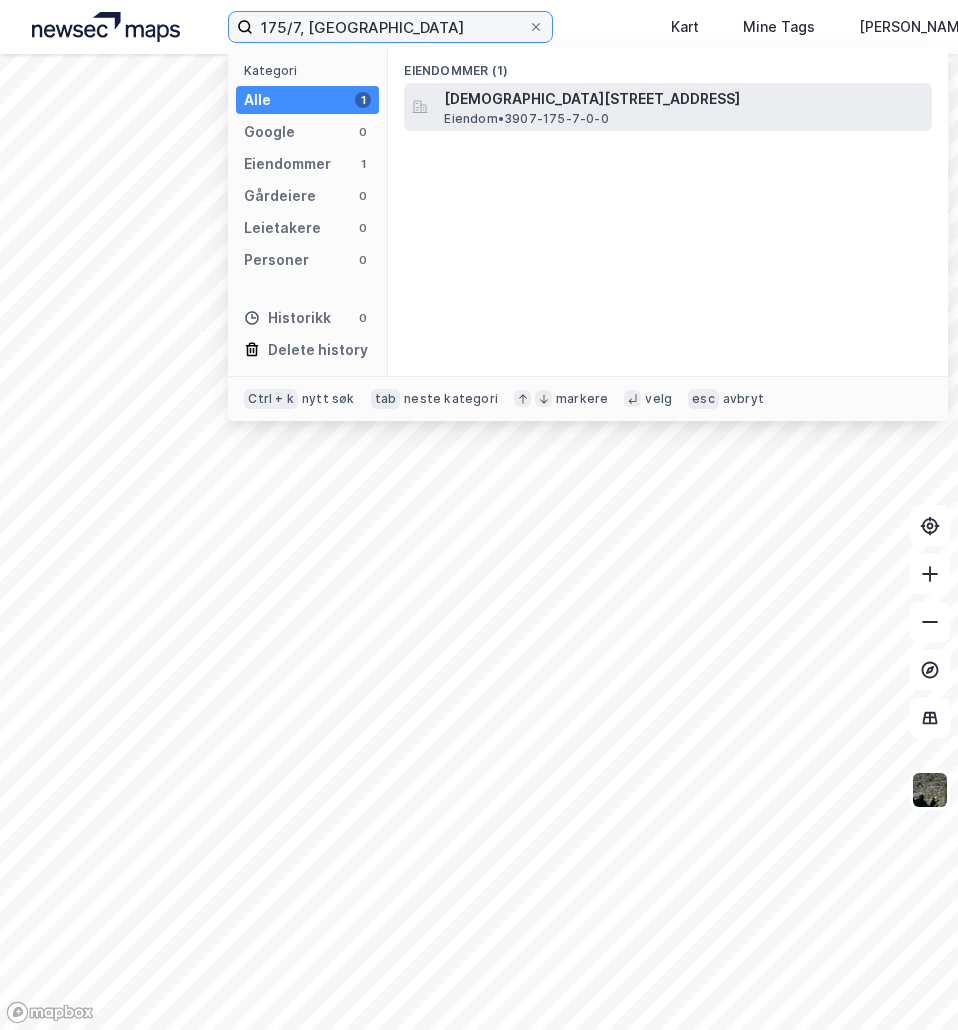 type on "175/7, [GEOGRAPHIC_DATA]" 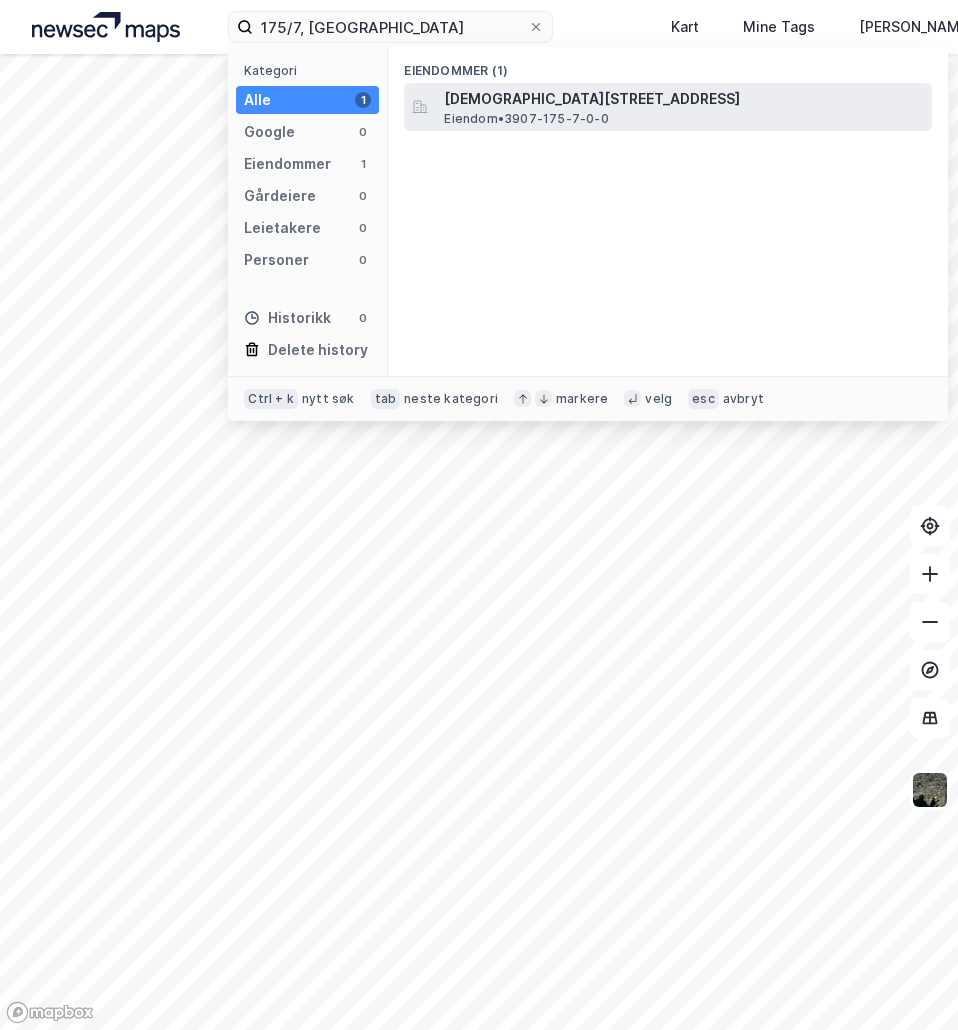 click on "Eiendom  •  3907-175-7-0-0" at bounding box center (526, 119) 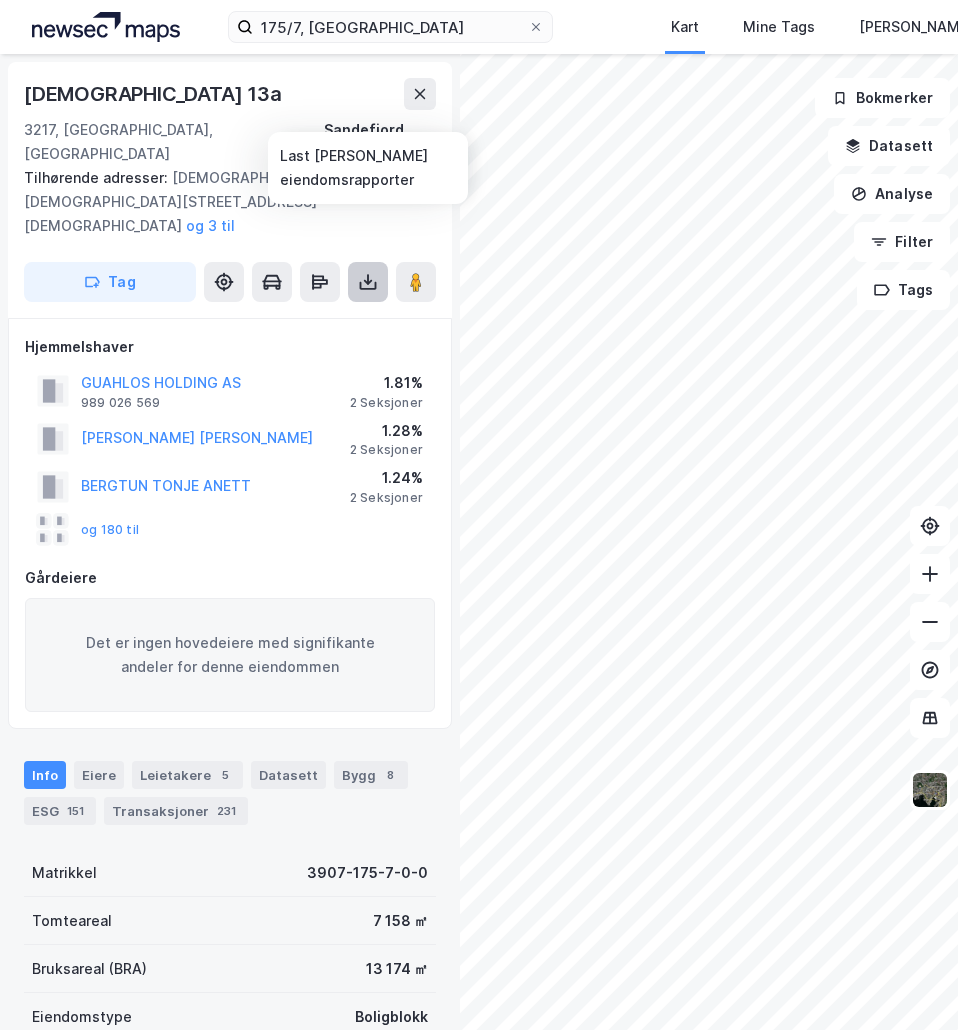 click 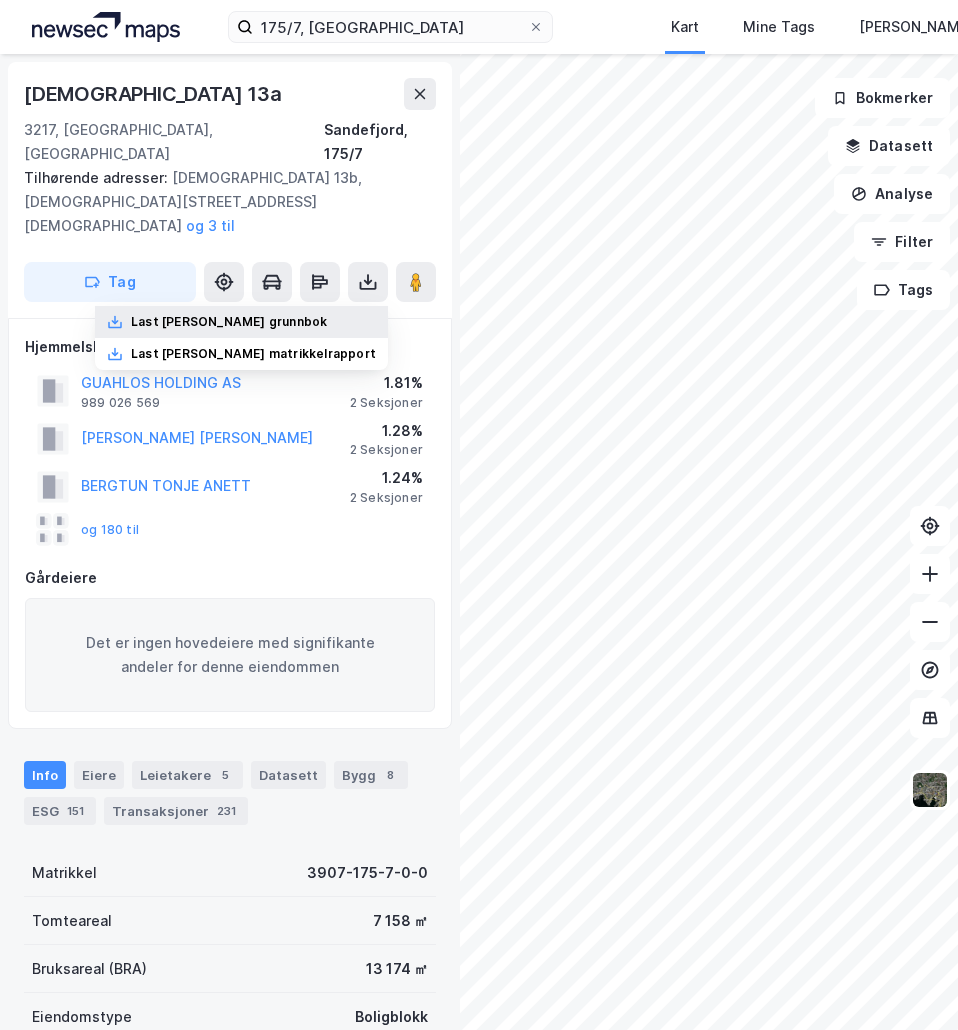 click on "Last [PERSON_NAME] grunnbok" at bounding box center (241, 322) 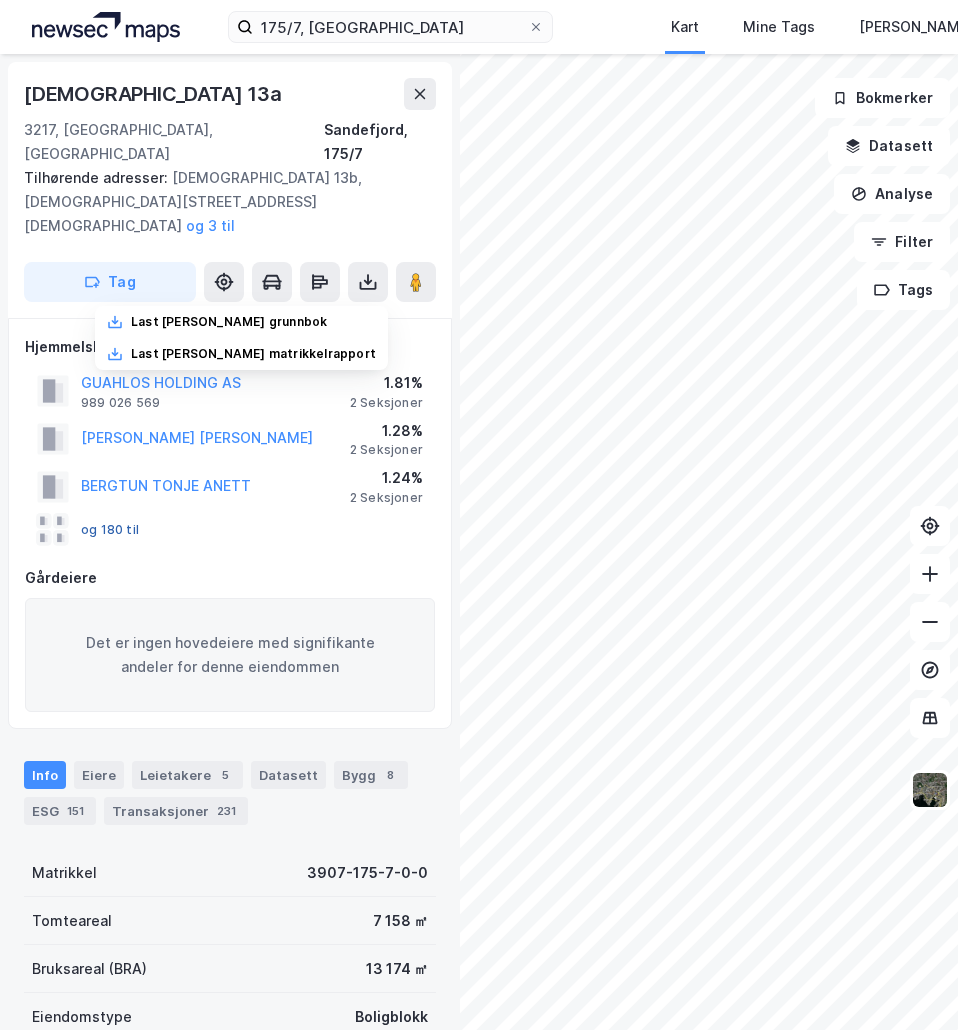 click on "og 180 til" at bounding box center [0, 0] 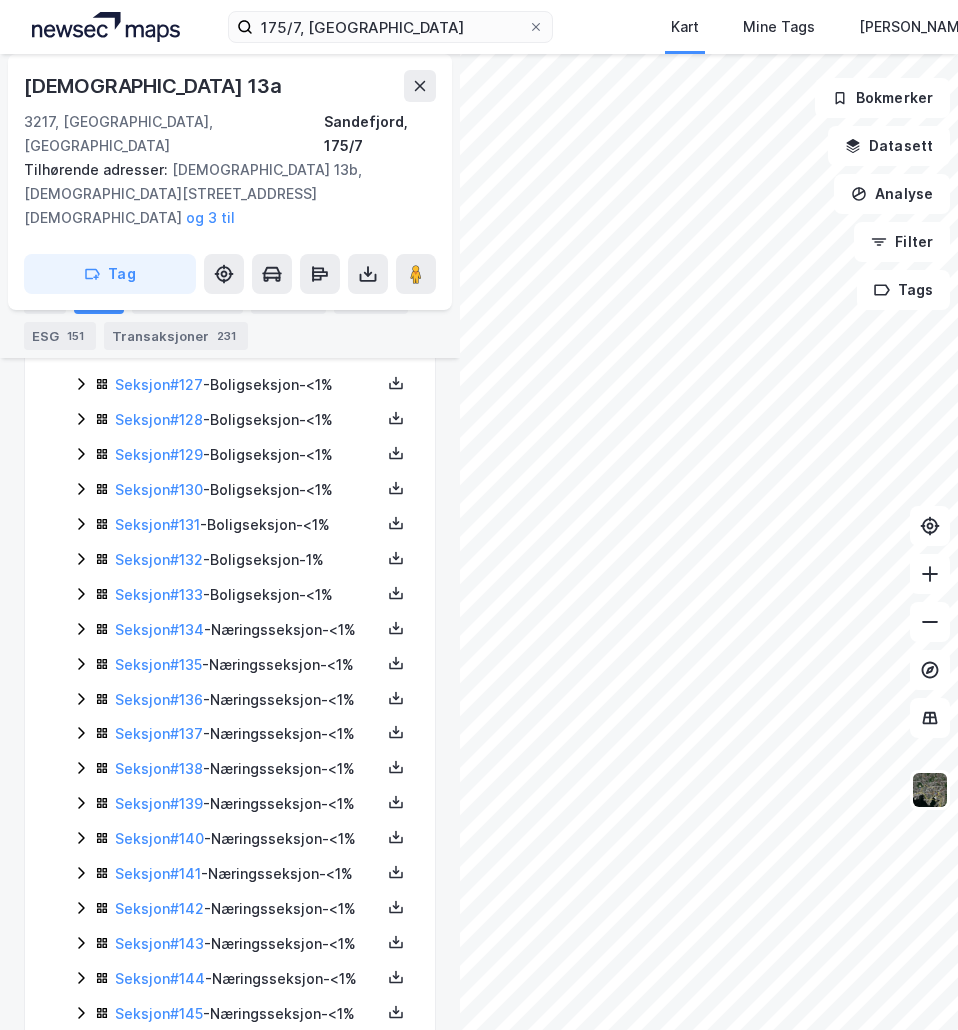 scroll, scrollTop: 5000, scrollLeft: 0, axis: vertical 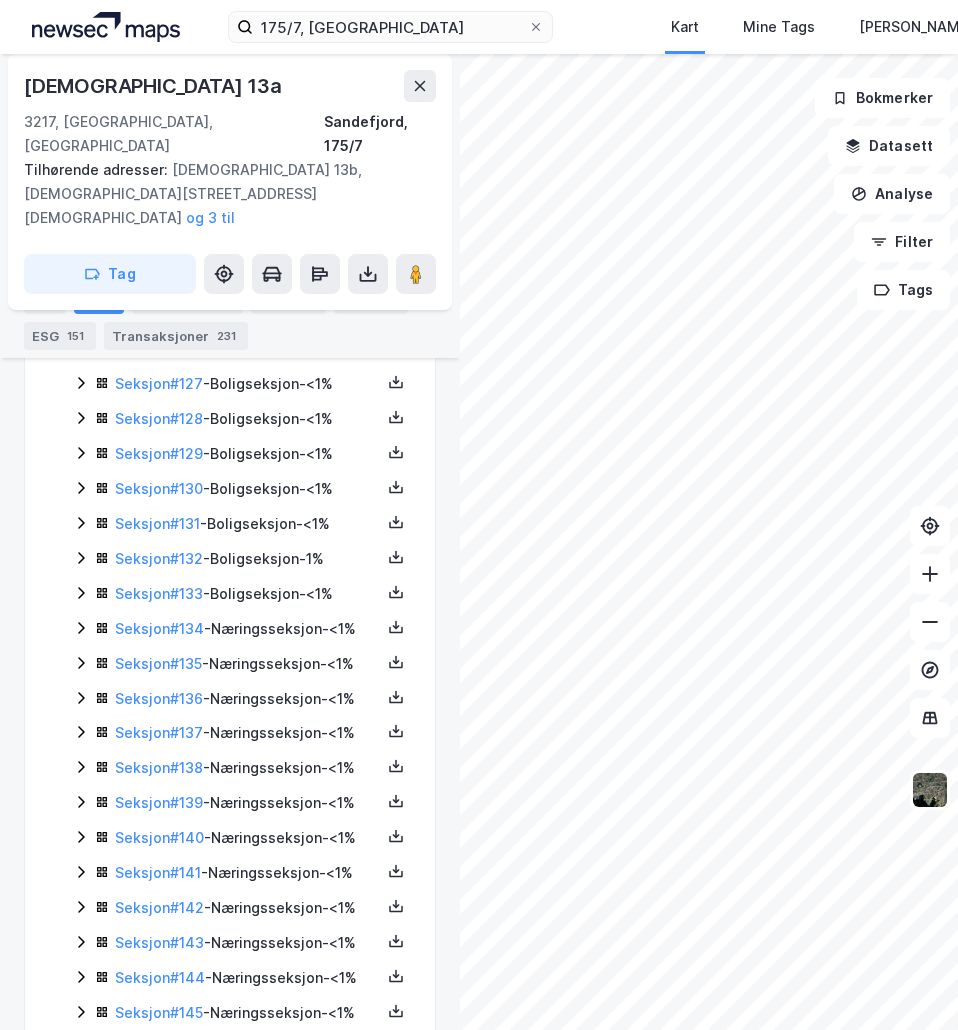 click 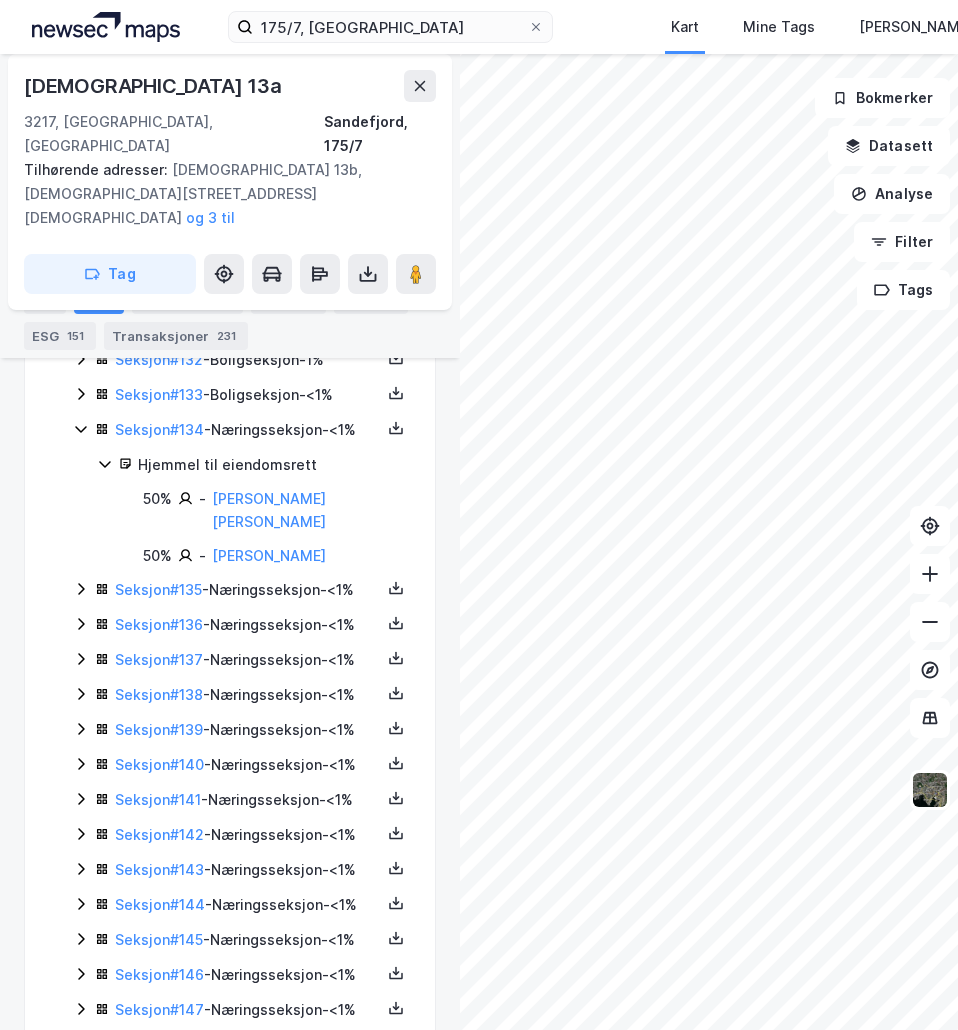 scroll, scrollTop: 5200, scrollLeft: 0, axis: vertical 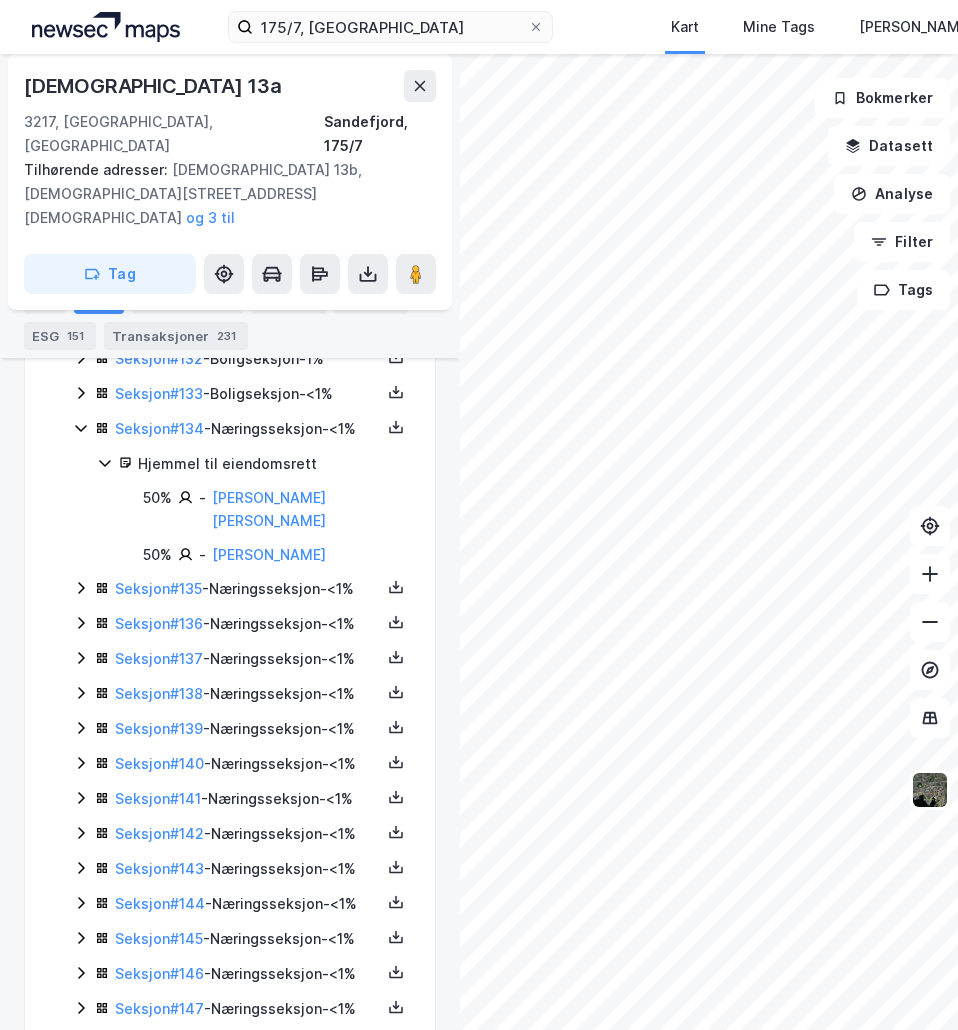 click 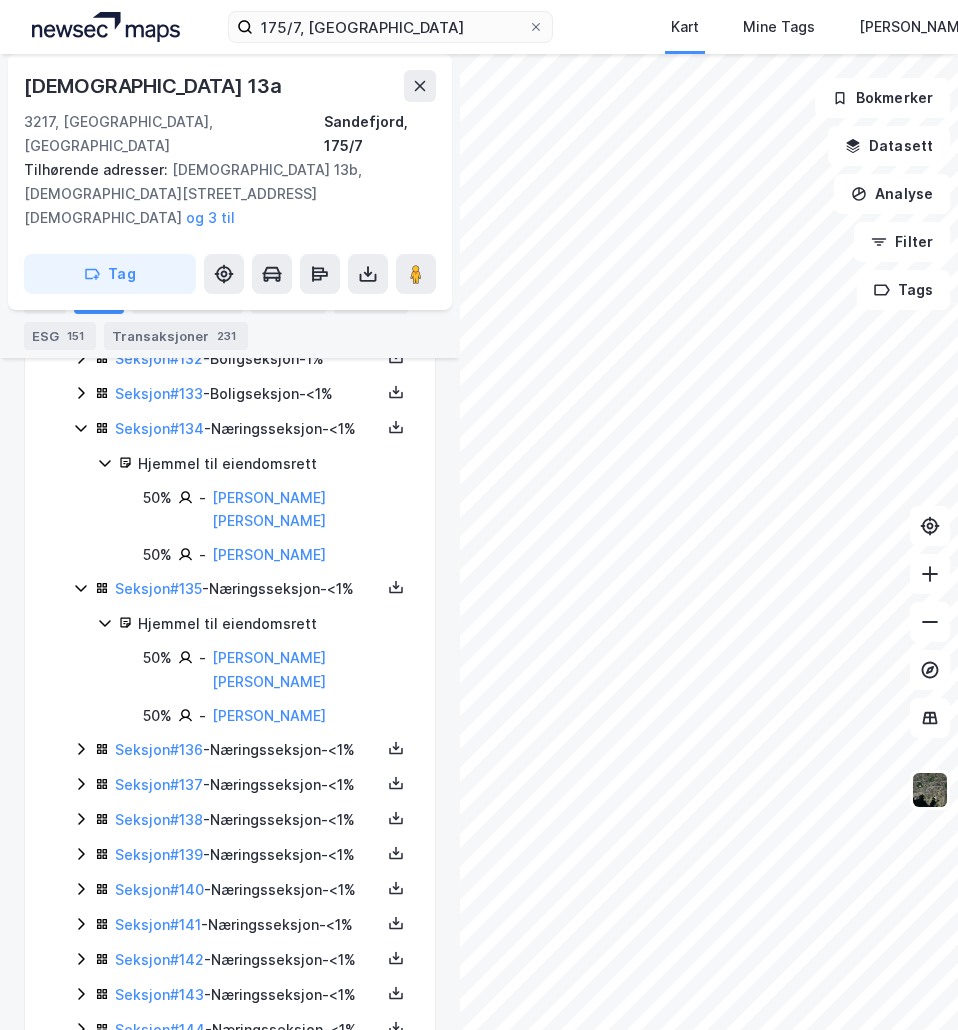 click 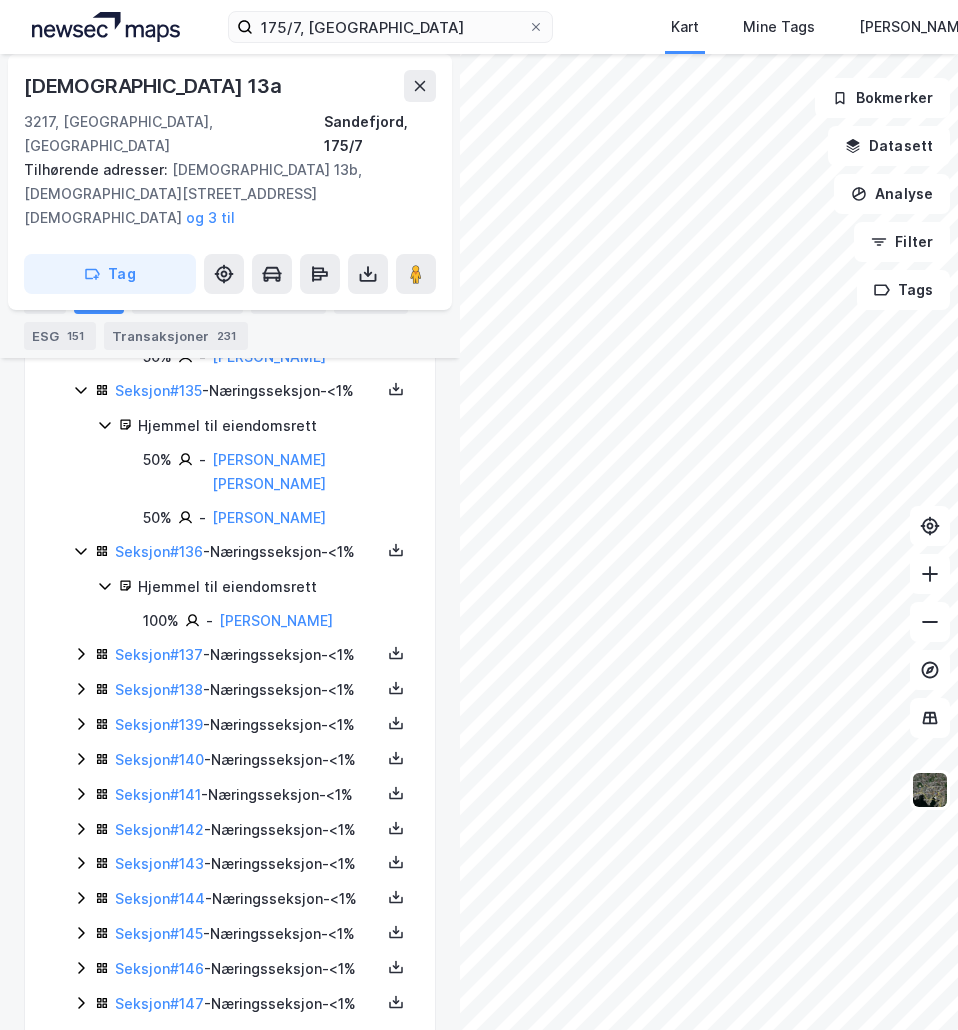 scroll, scrollTop: 5400, scrollLeft: 0, axis: vertical 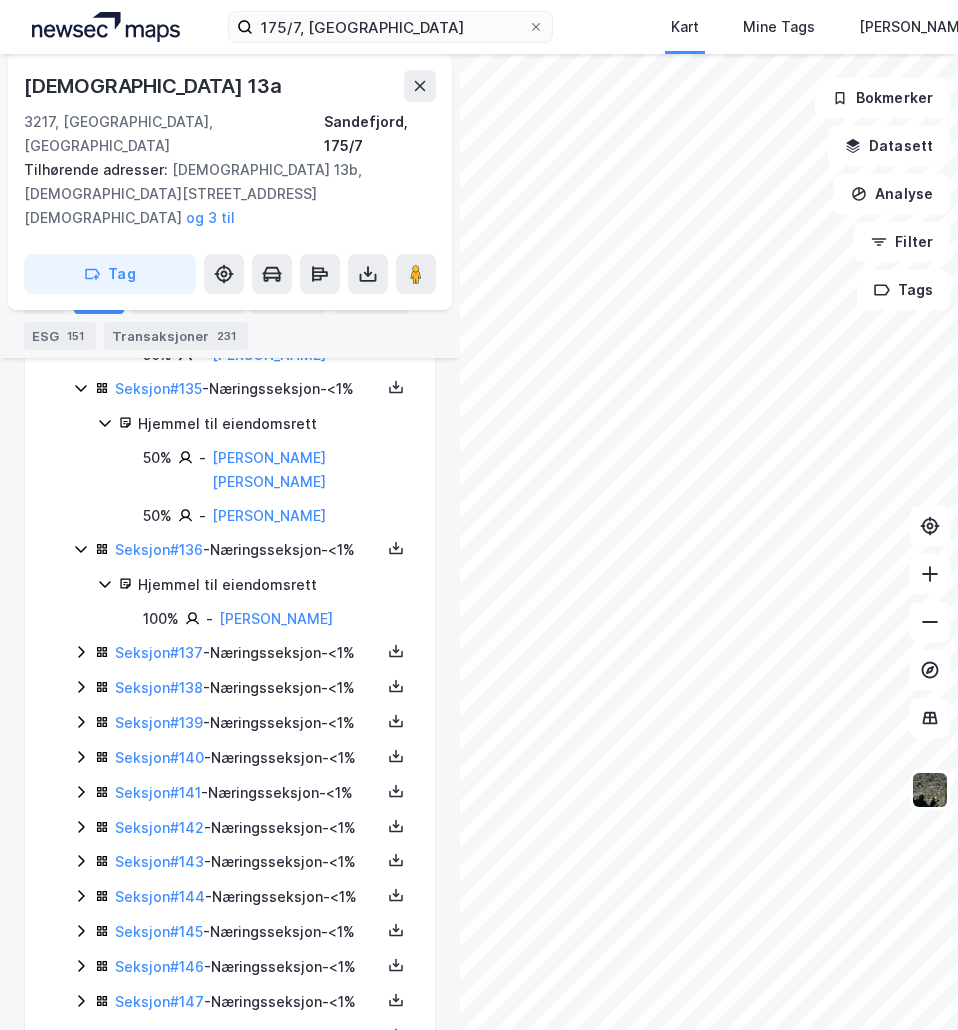 click 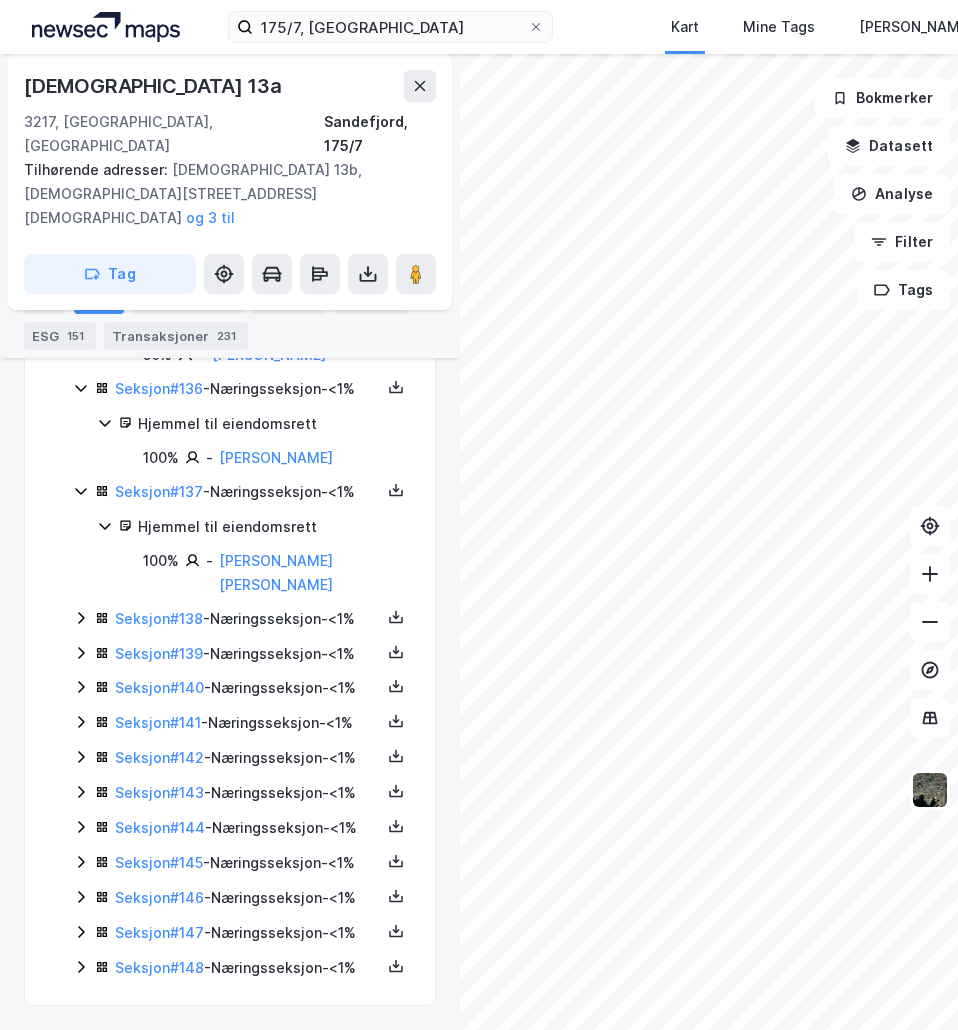 scroll, scrollTop: 5600, scrollLeft: 0, axis: vertical 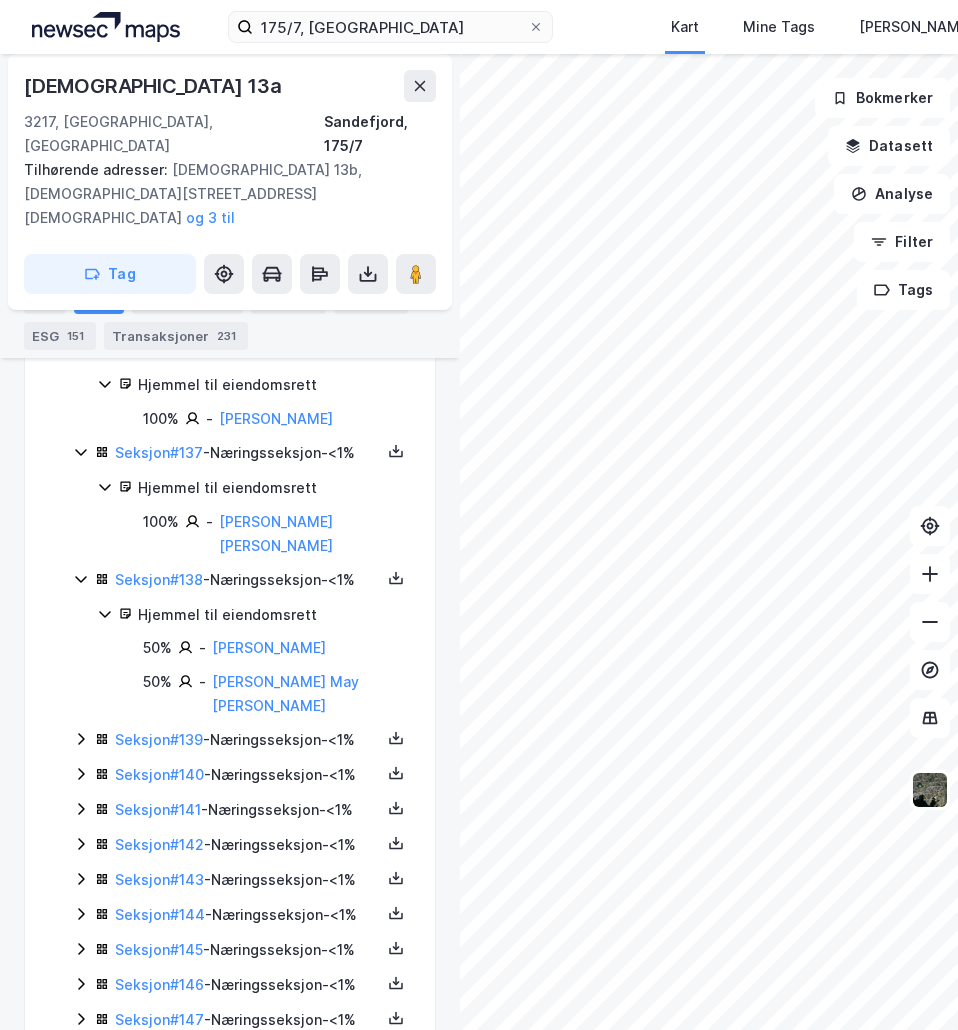 click 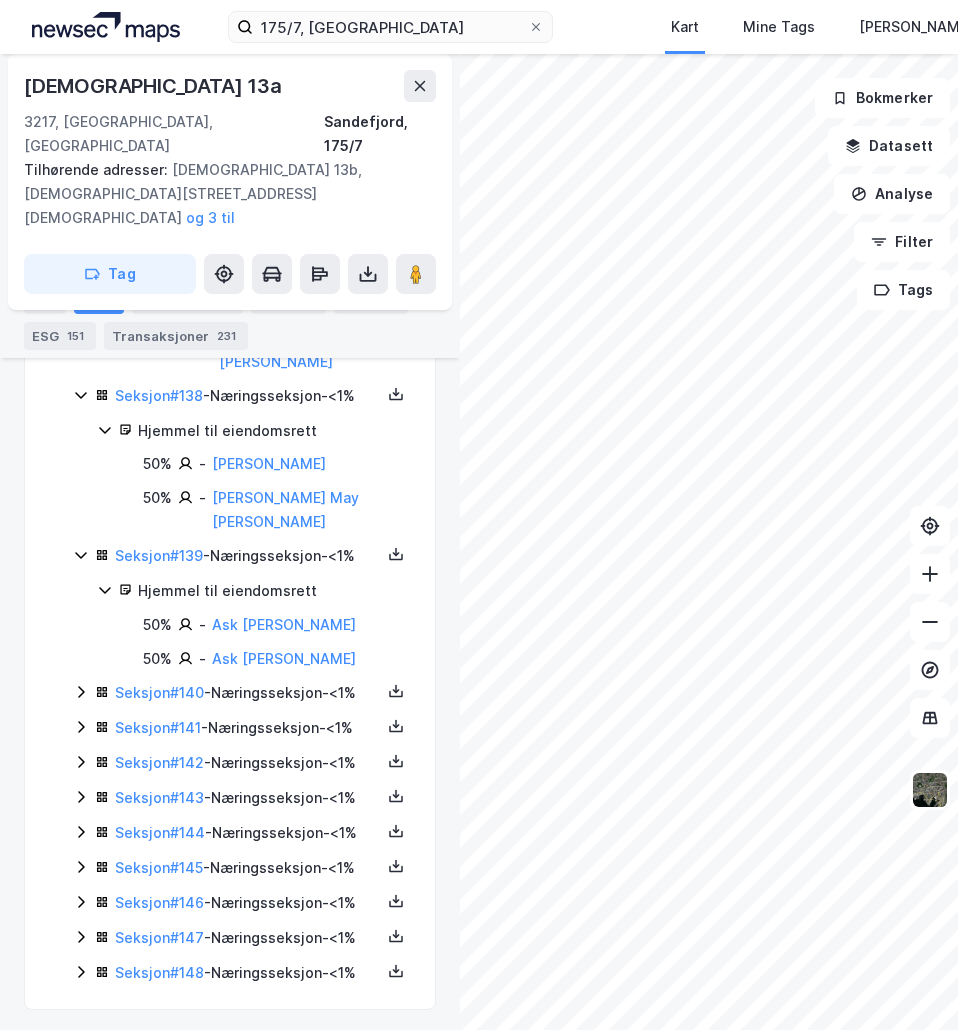scroll, scrollTop: 5800, scrollLeft: 0, axis: vertical 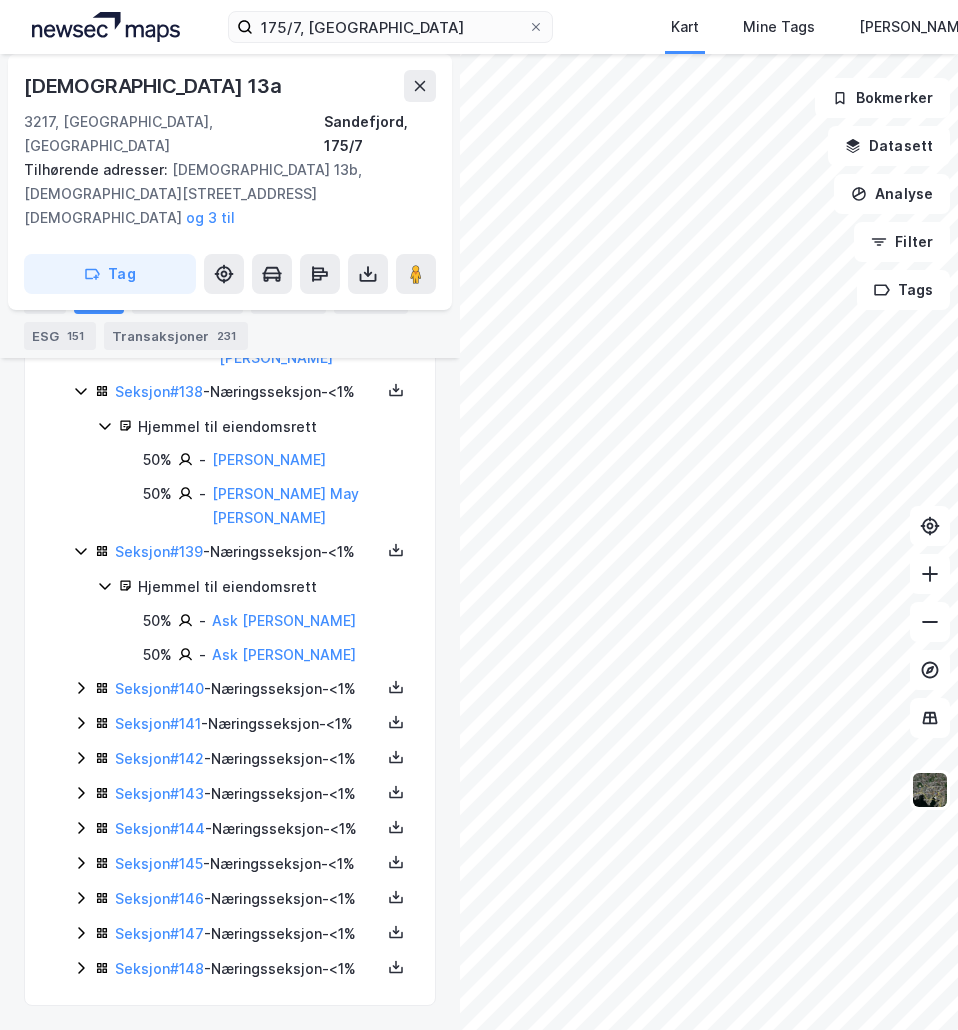 click 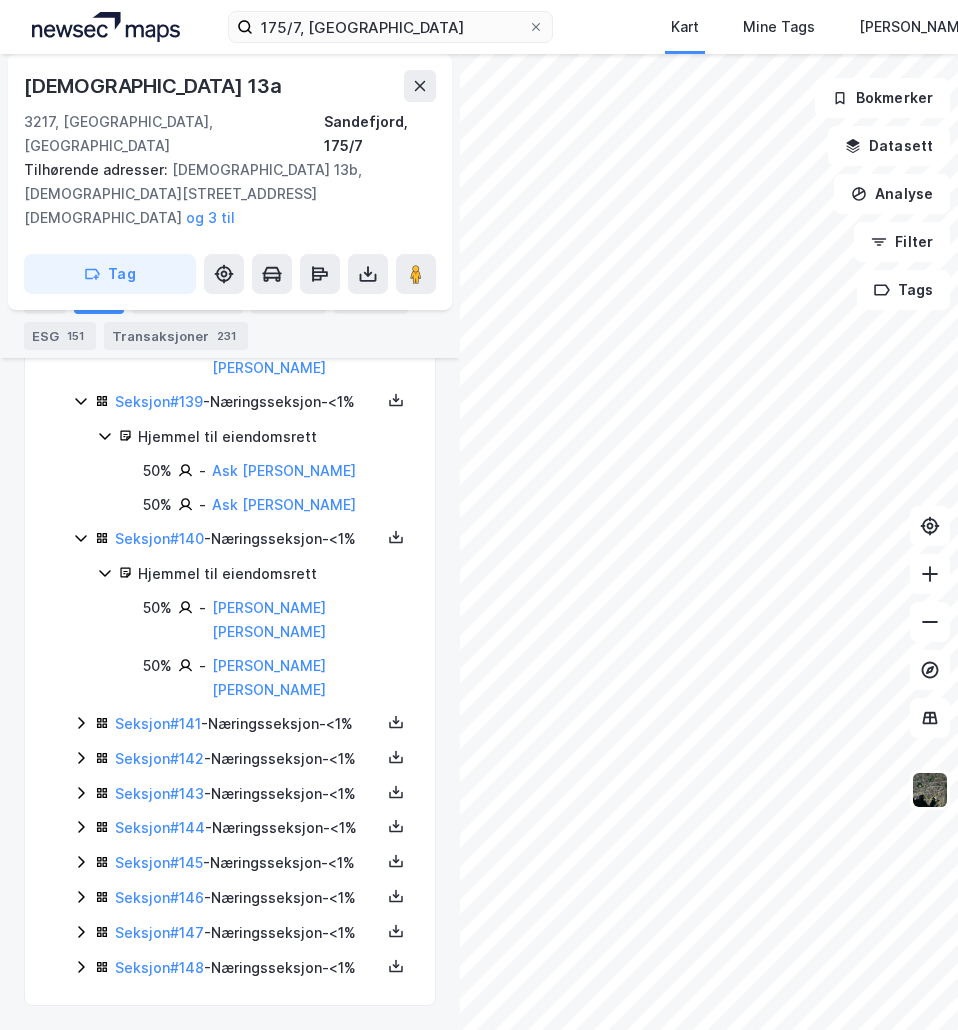 scroll, scrollTop: 6000, scrollLeft: 0, axis: vertical 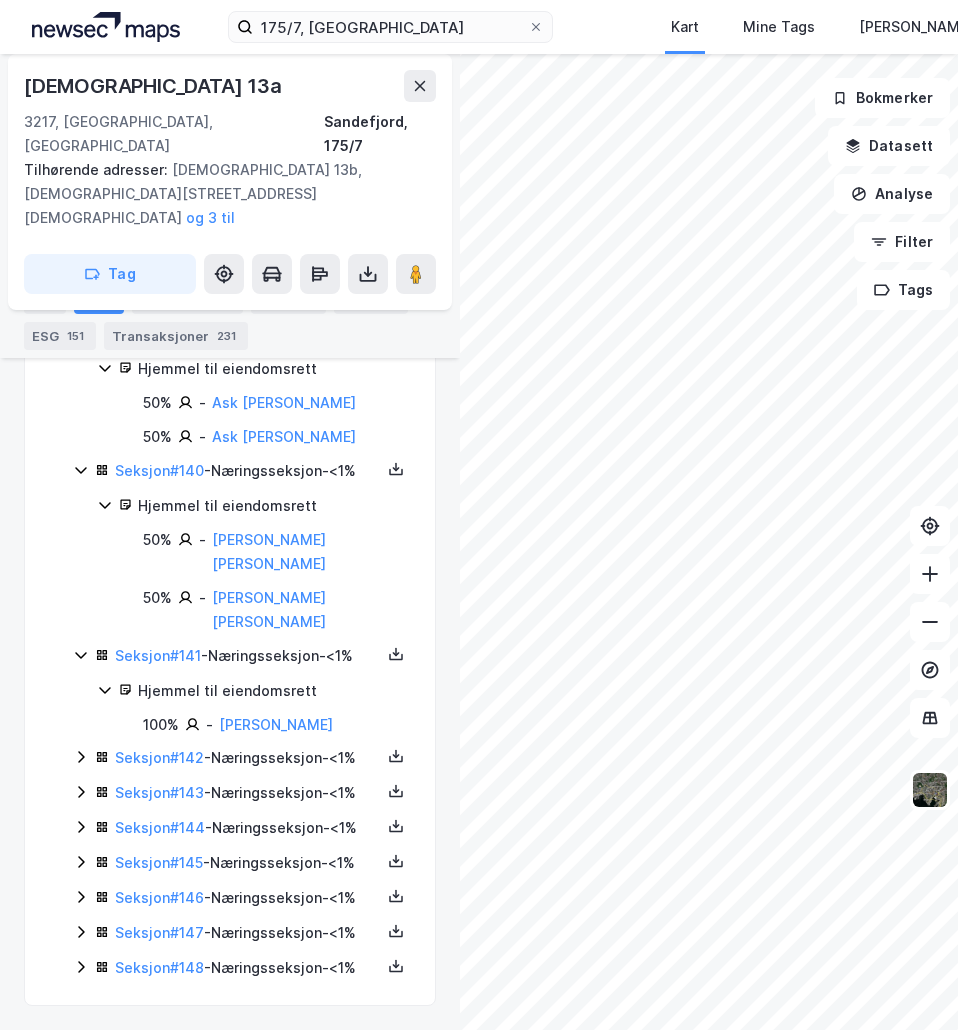 click 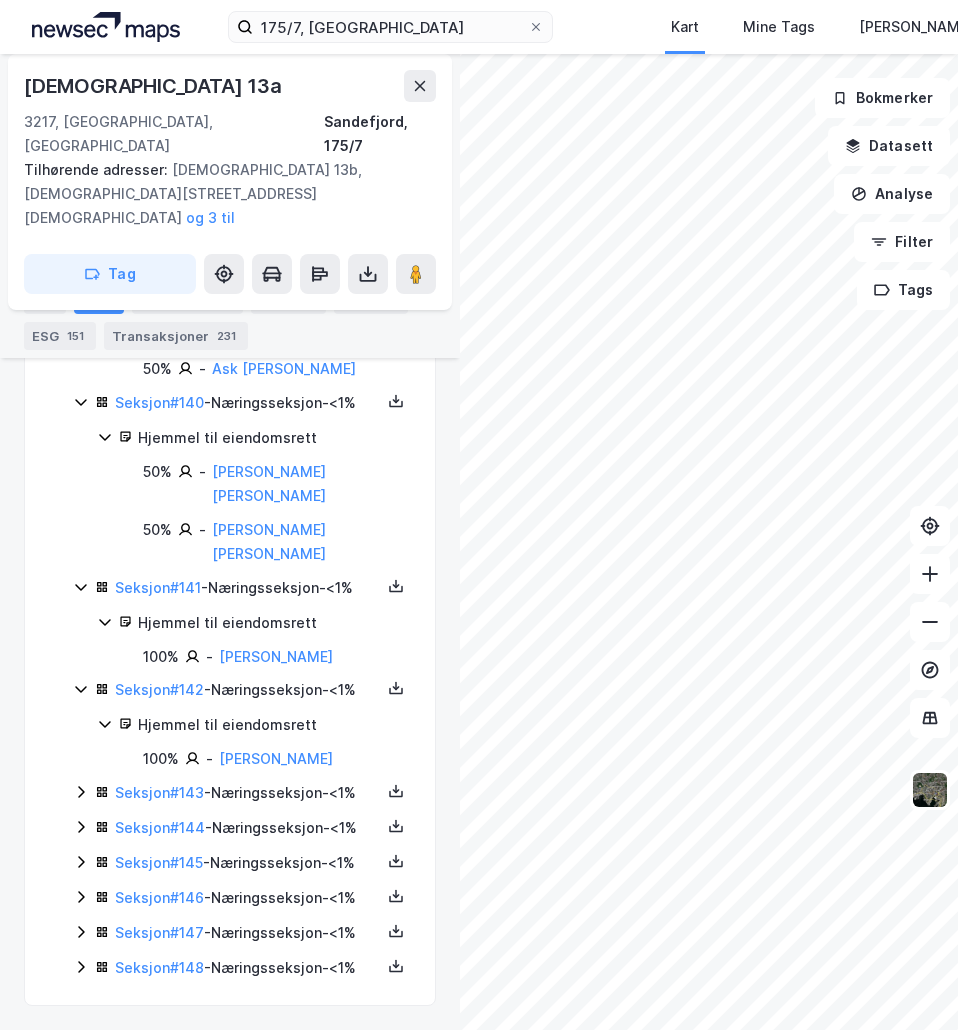 scroll, scrollTop: 6226, scrollLeft: 0, axis: vertical 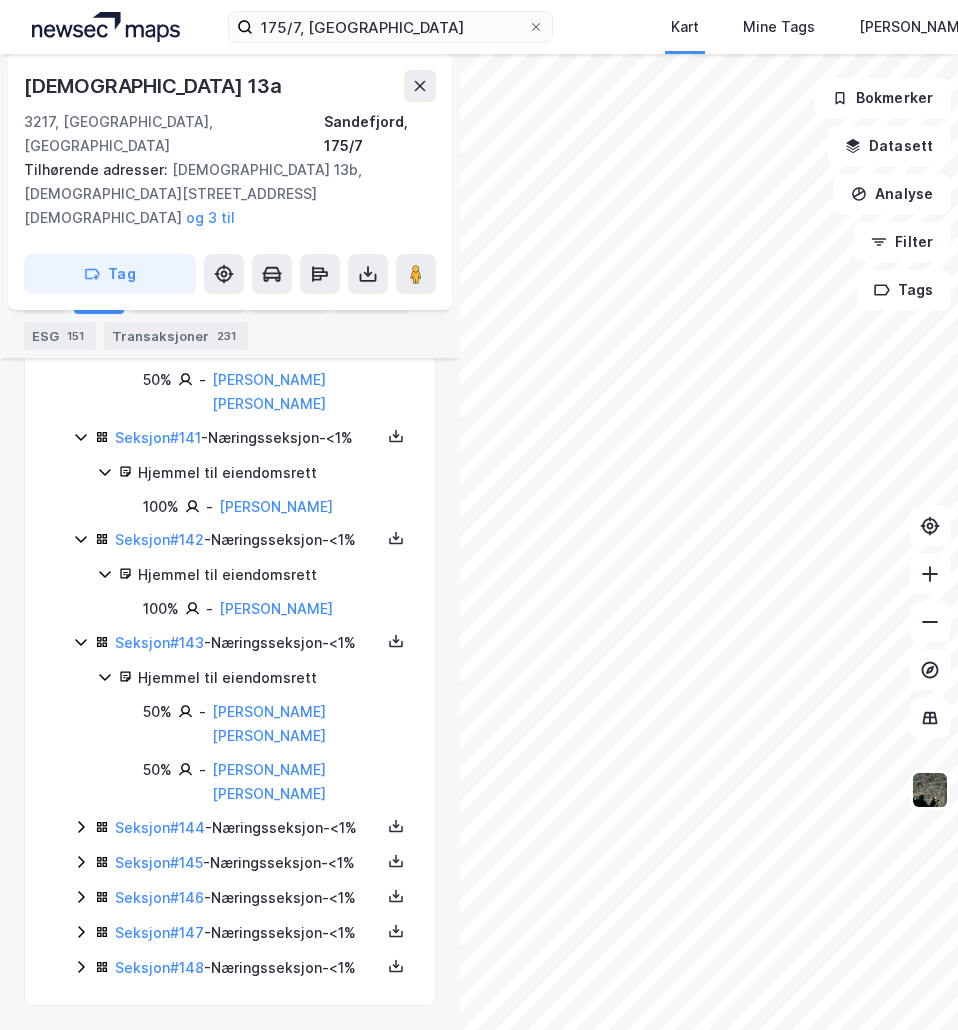click 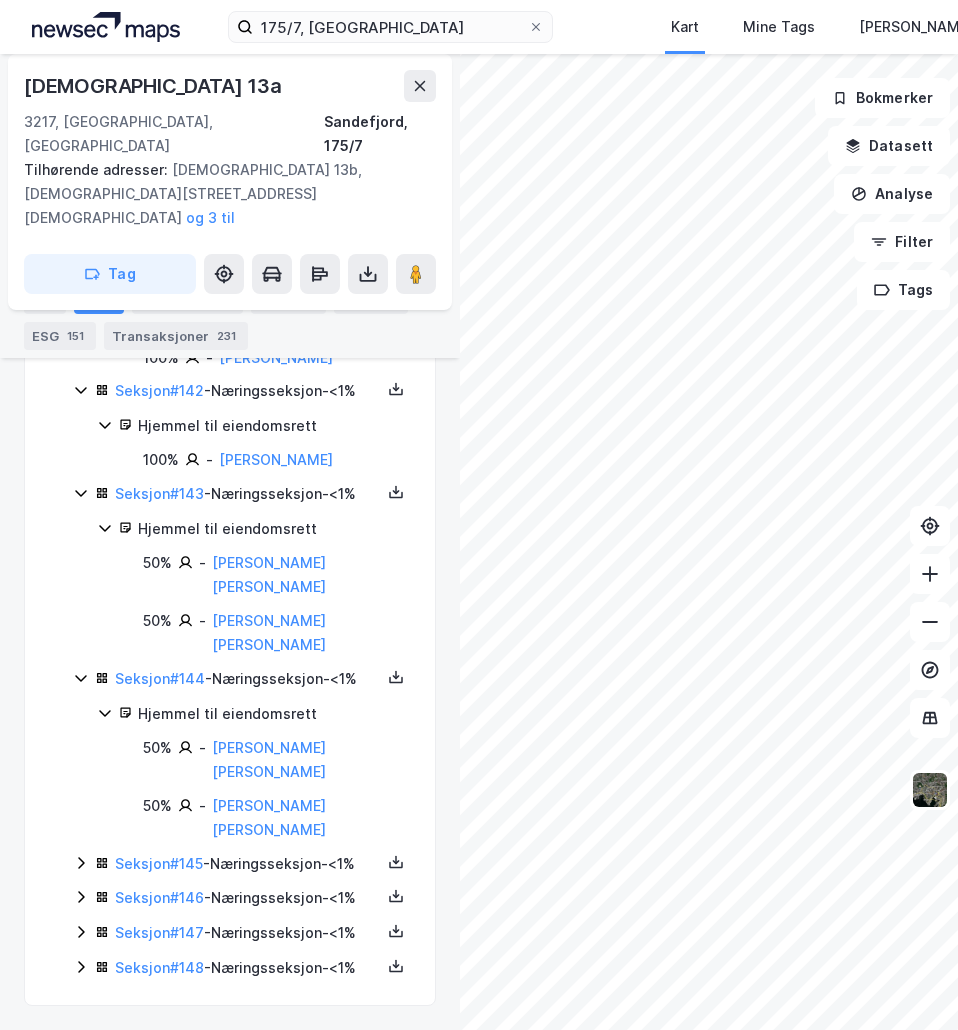 scroll, scrollTop: 6430, scrollLeft: 0, axis: vertical 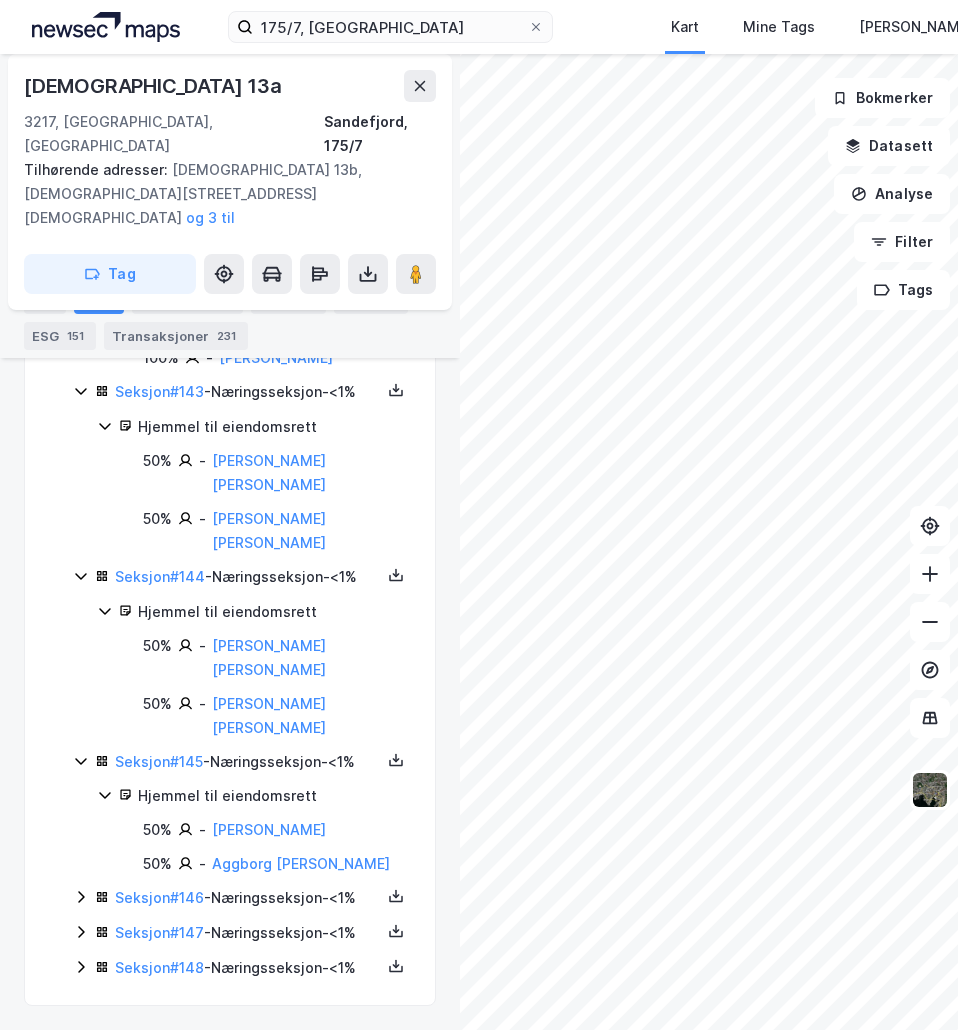 click 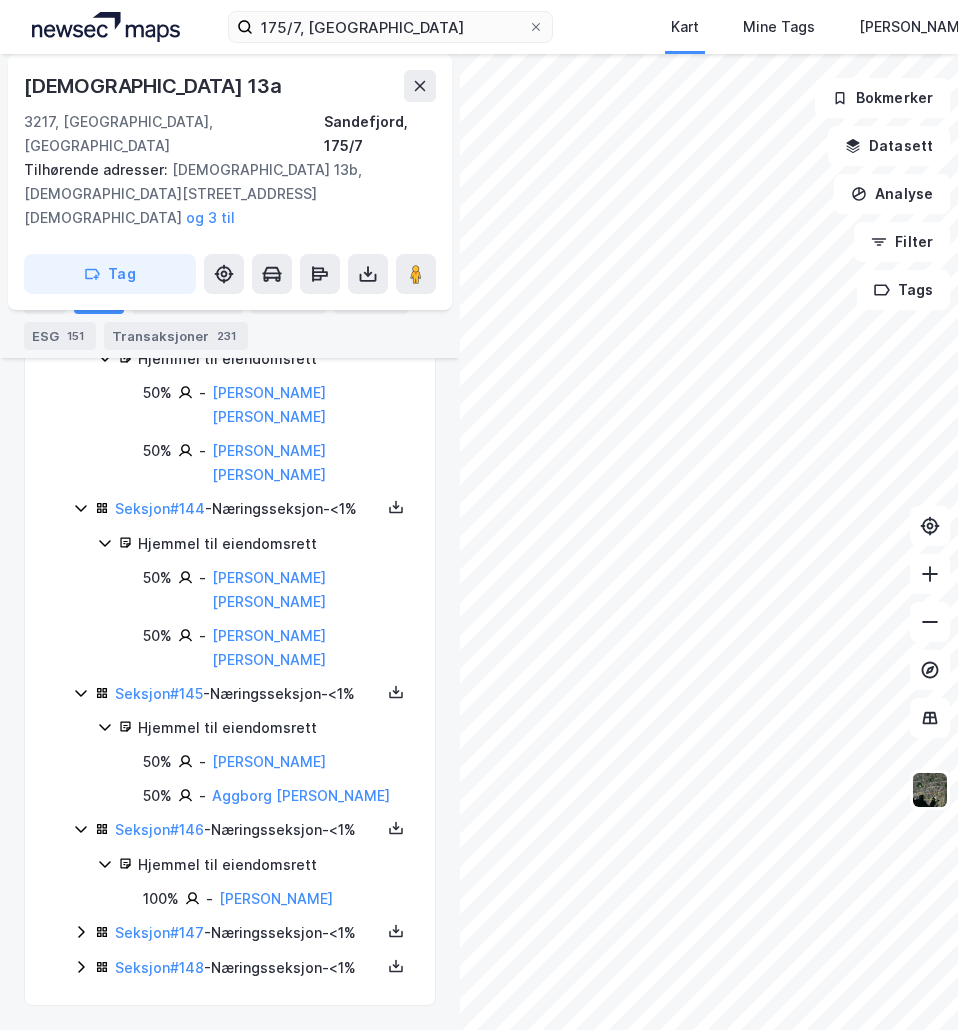 scroll, scrollTop: 6600, scrollLeft: 0, axis: vertical 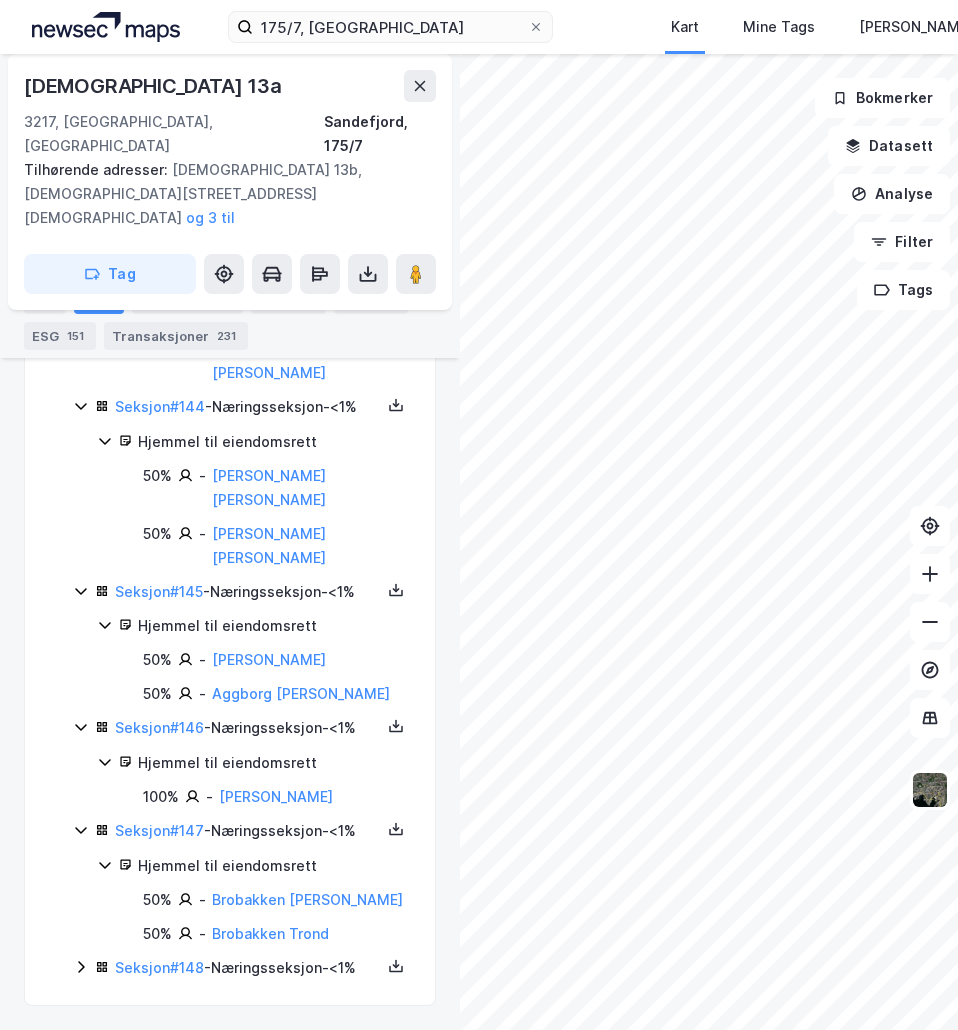 click 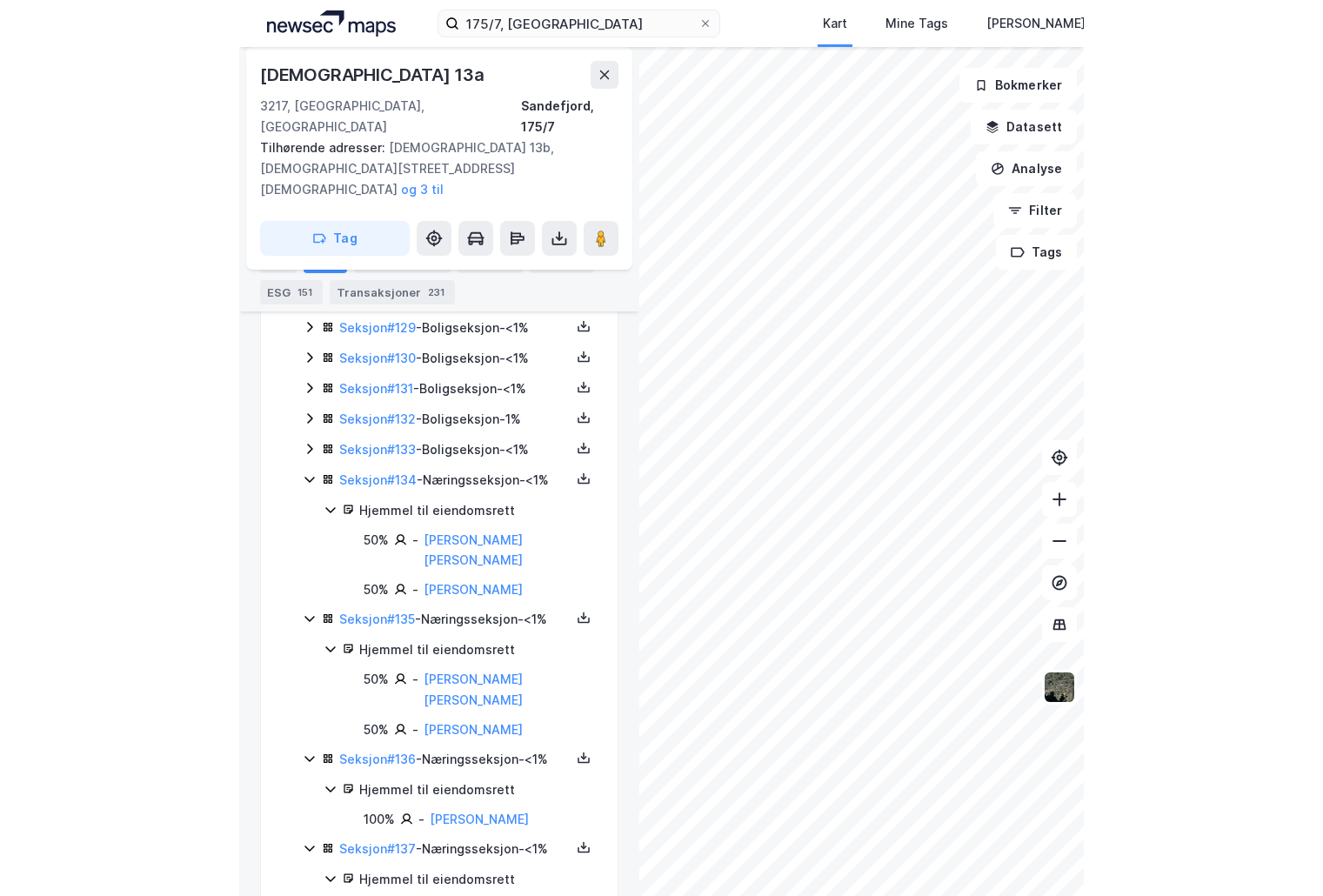 scroll, scrollTop: 4410, scrollLeft: 0, axis: vertical 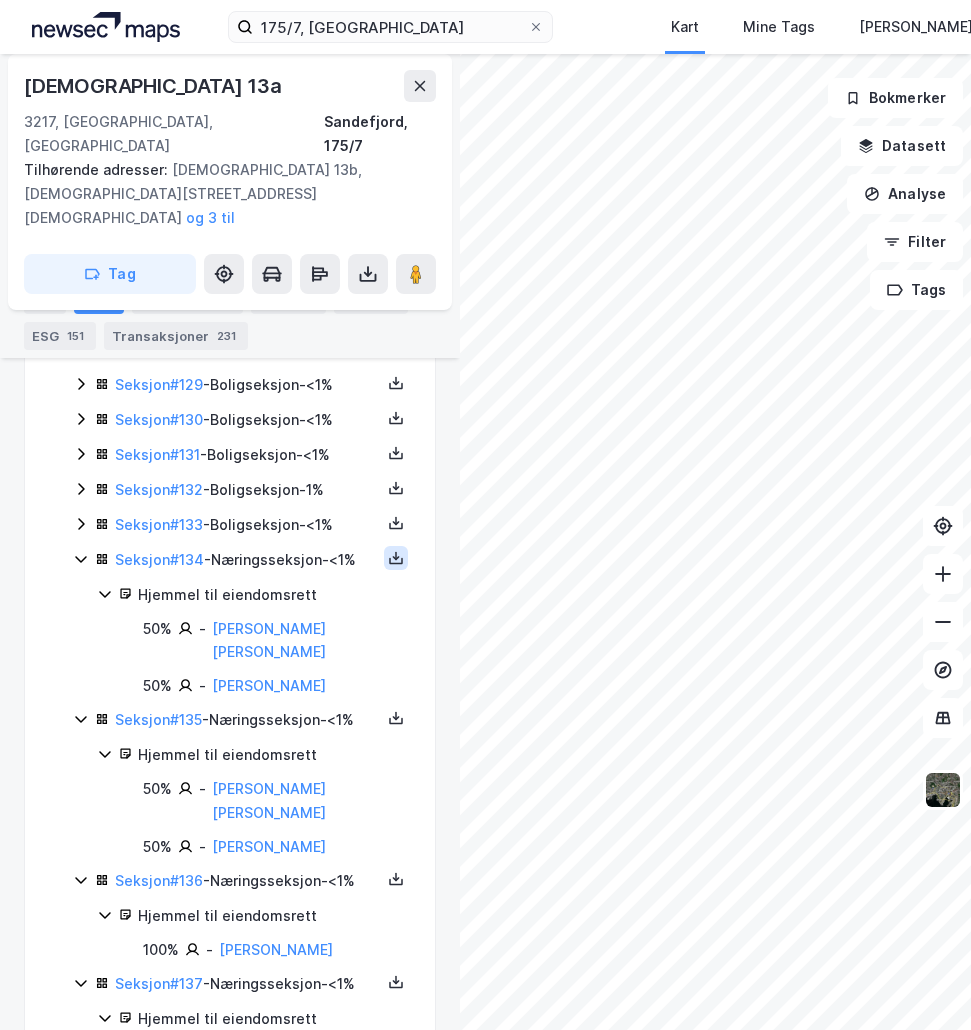 click 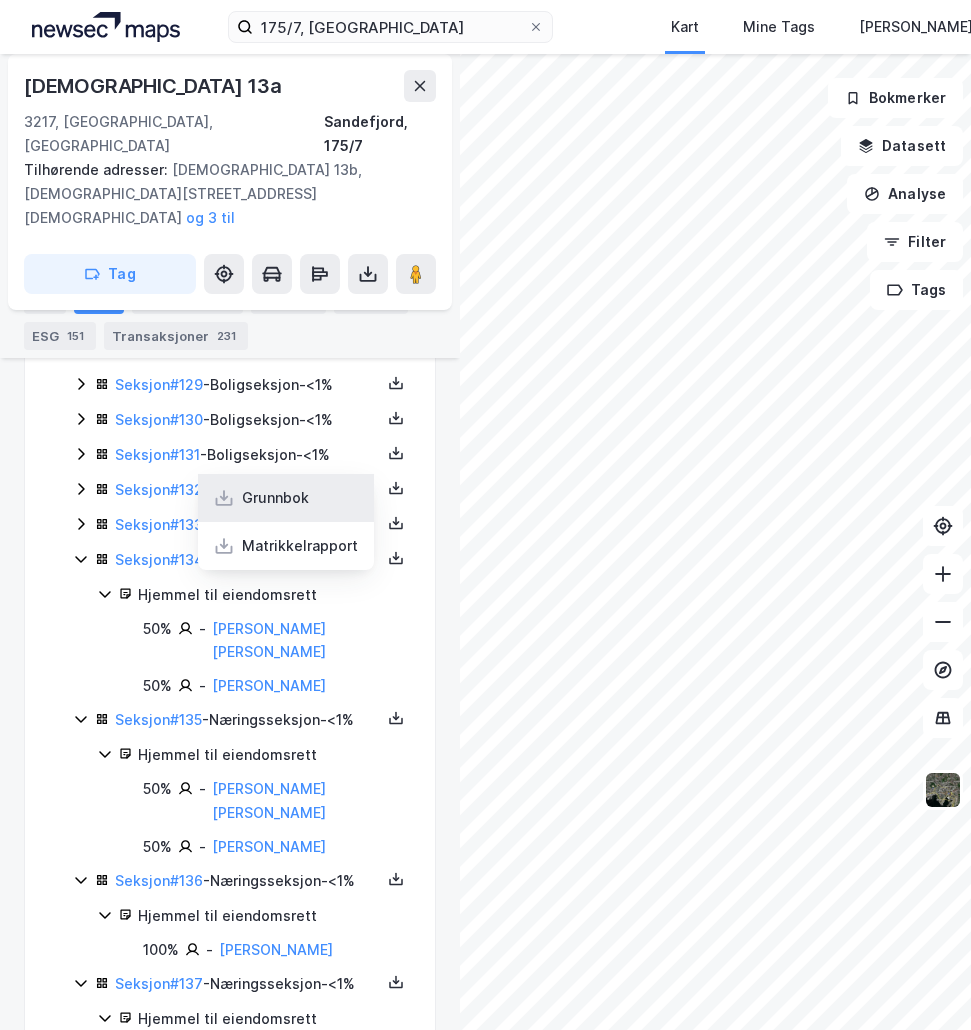 click on "Grunnbok" at bounding box center [286, 498] 